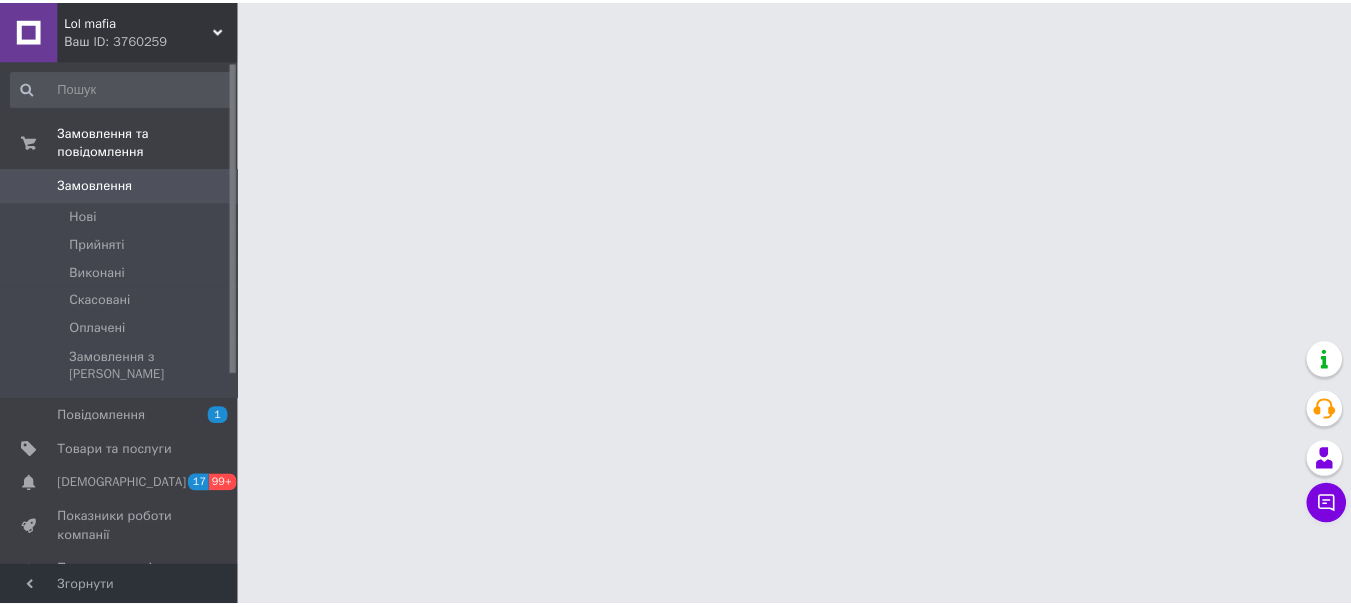 scroll, scrollTop: 0, scrollLeft: 0, axis: both 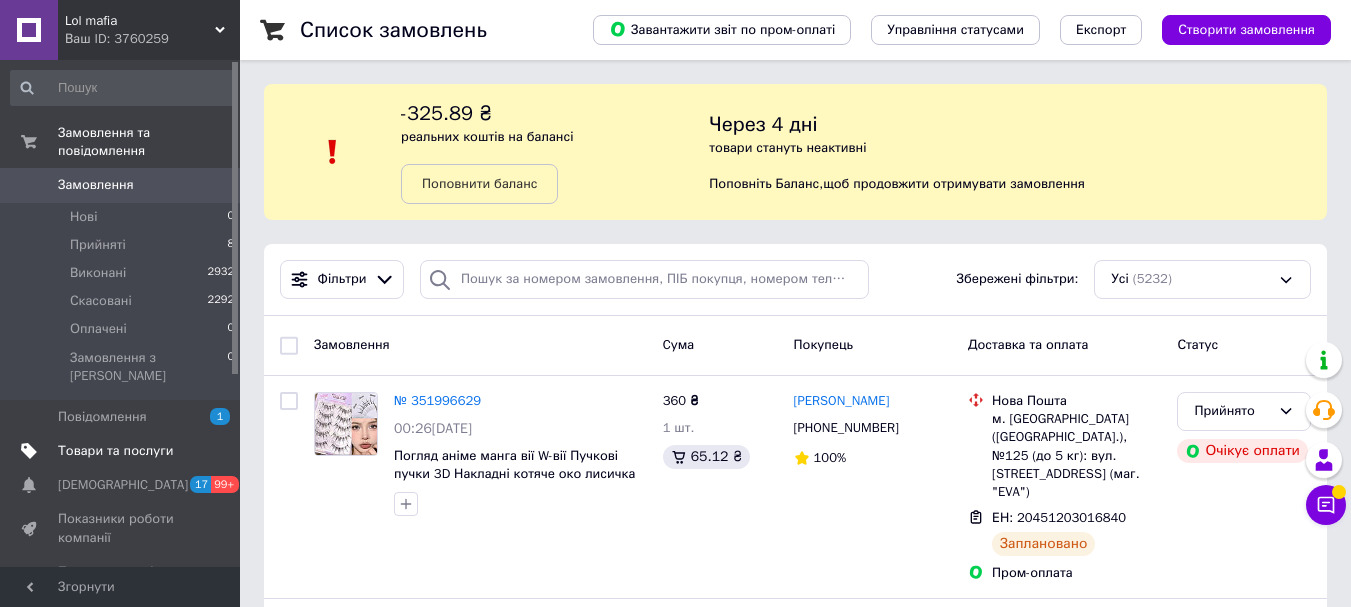click on "Товари та послуги" at bounding box center (115, 451) 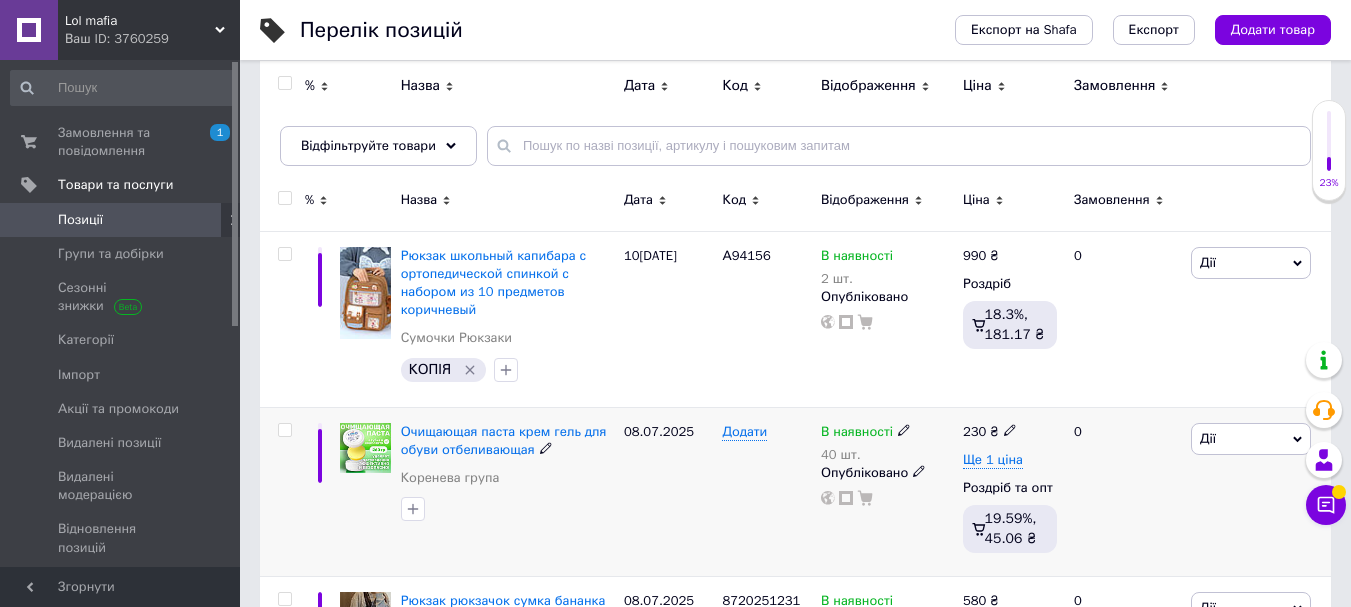 scroll, scrollTop: 300, scrollLeft: 0, axis: vertical 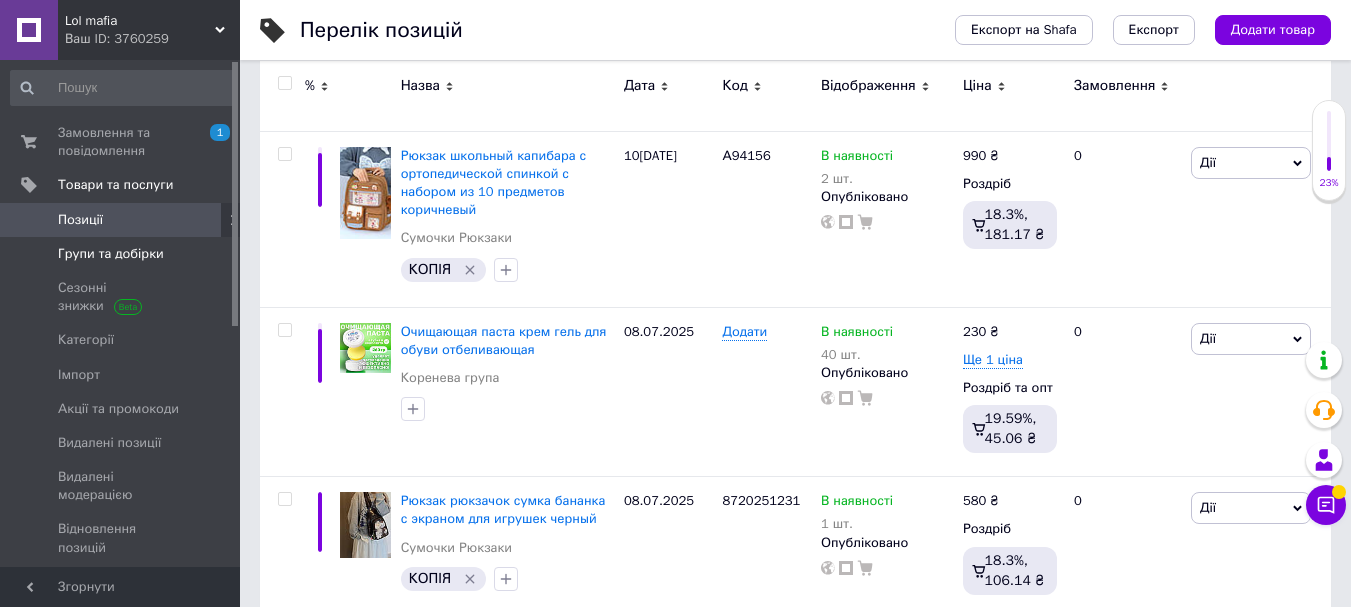 click on "Групи та добірки" at bounding box center [111, 254] 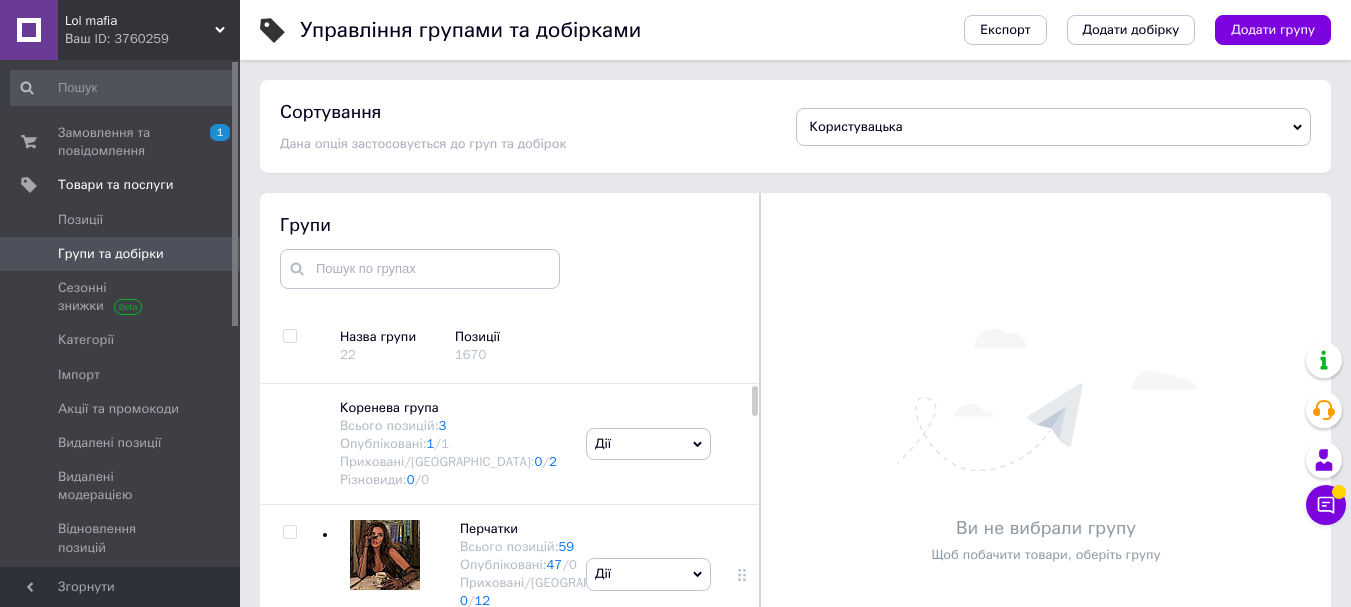 scroll, scrollTop: 100, scrollLeft: 0, axis: vertical 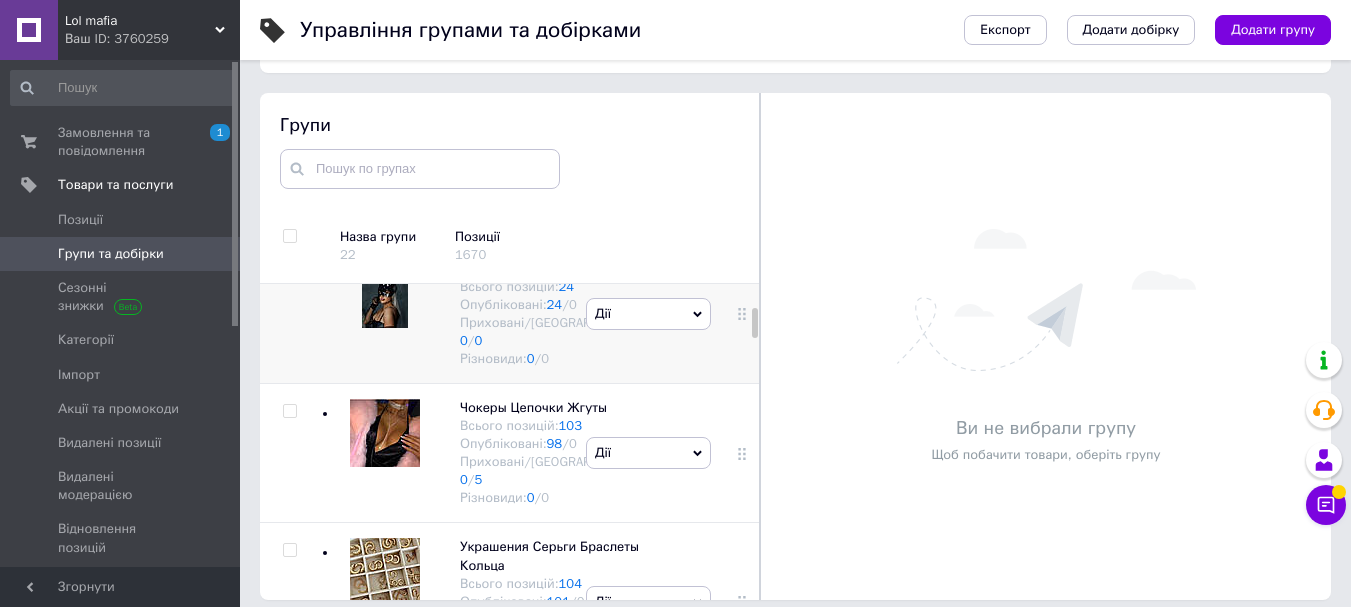 click on "[PERSON_NAME] групу Редагувати групу Додати підгрупу Додати товар Видалити групу" at bounding box center [648, 313] 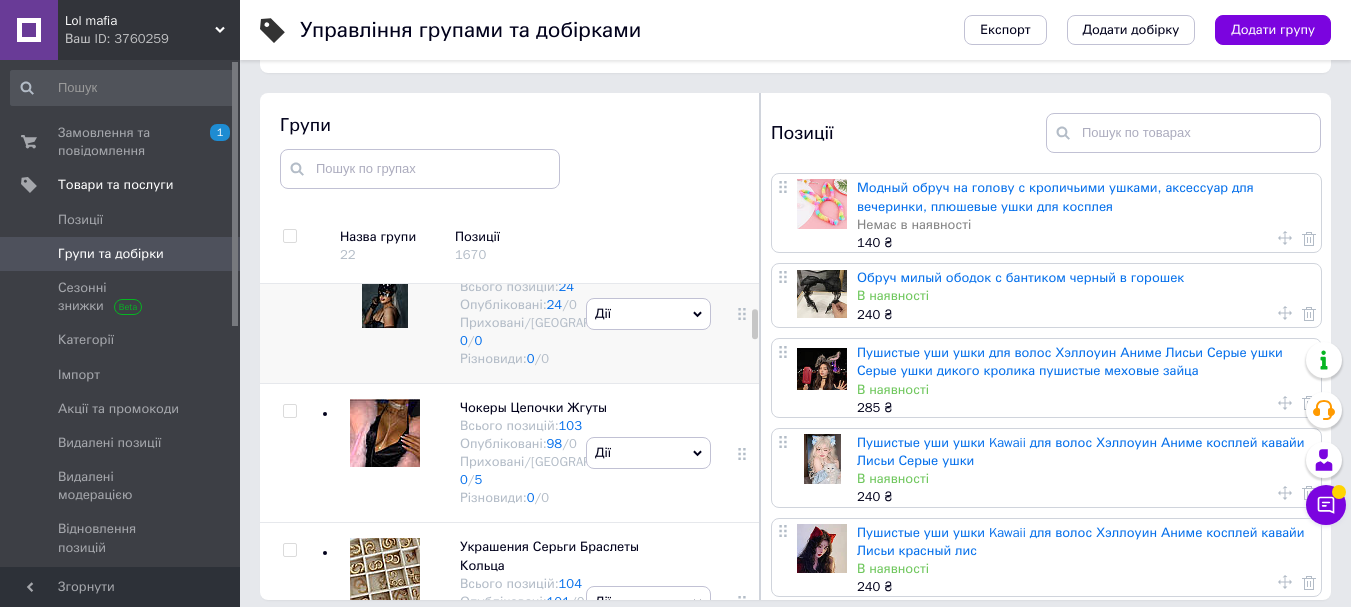 scroll, scrollTop: 400, scrollLeft: 0, axis: vertical 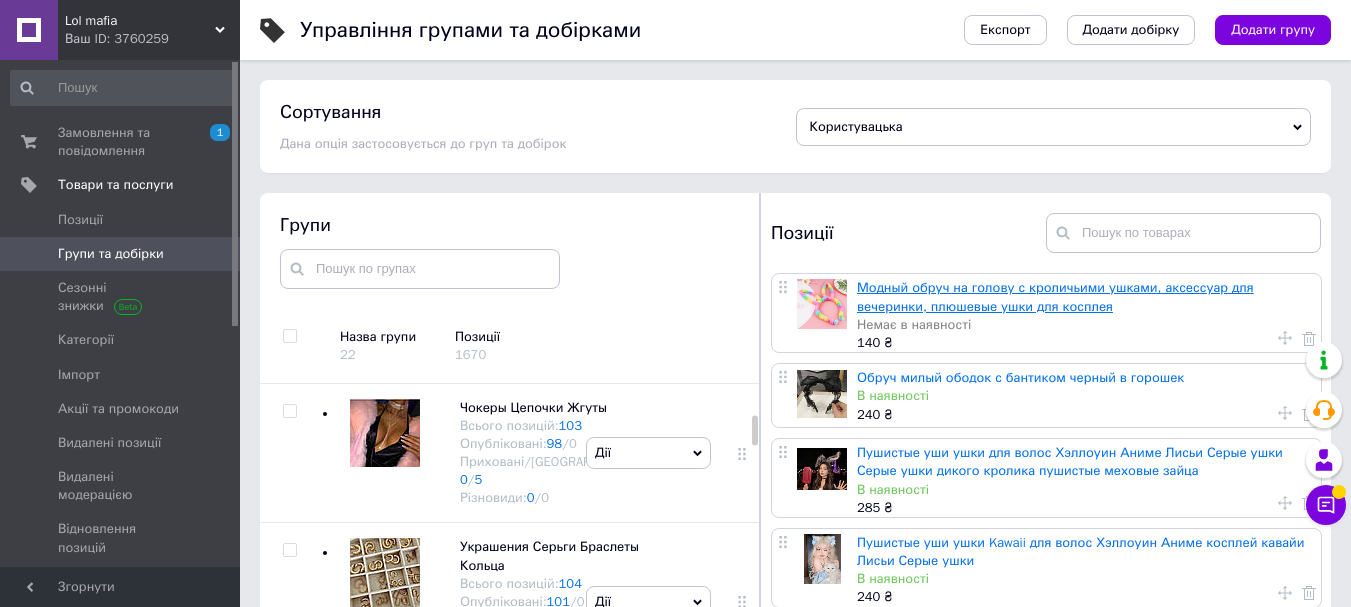 click on "Модный обруч на голову с кроличьими ушками, аксессуар для вечеринки, плюшевые ушки для косплея" at bounding box center [1055, 296] 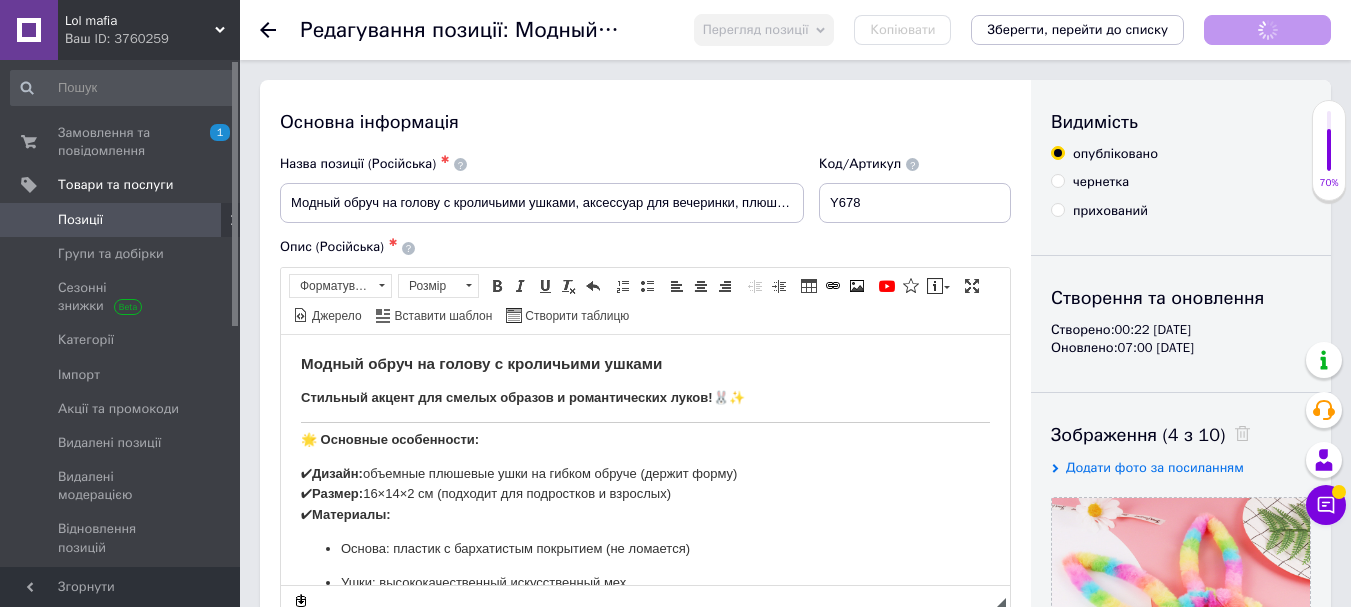 scroll, scrollTop: 0, scrollLeft: 0, axis: both 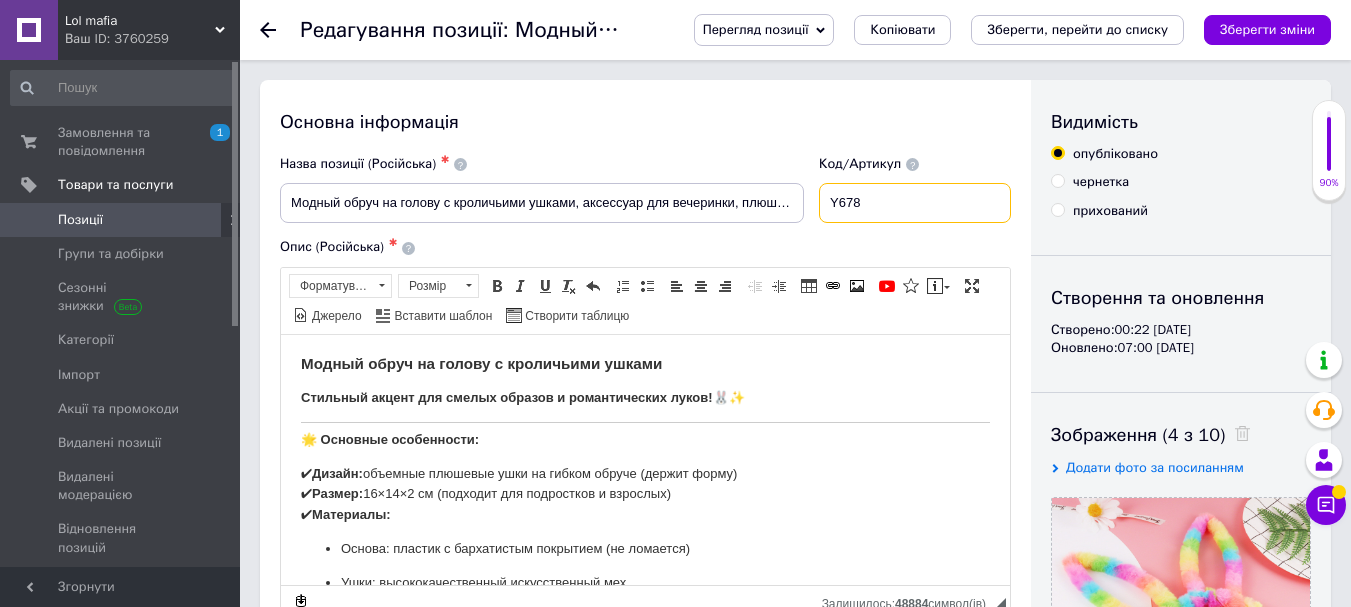 drag, startPoint x: 891, startPoint y: 198, endPoint x: 804, endPoint y: 198, distance: 87 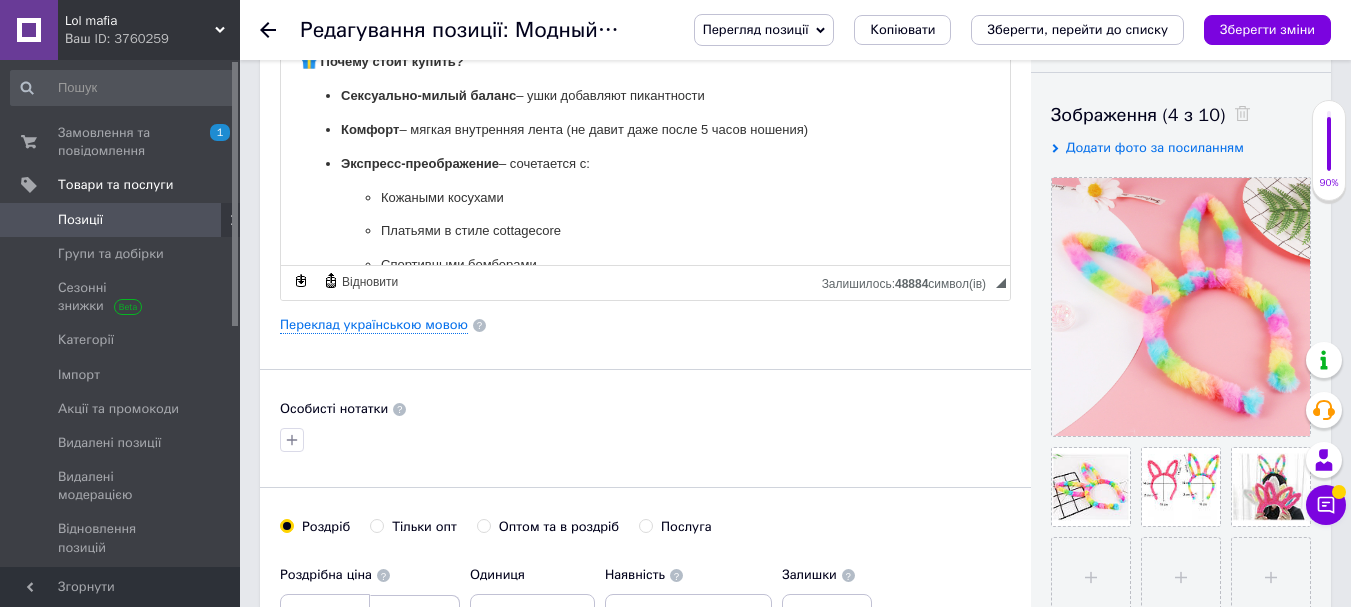 scroll, scrollTop: 500, scrollLeft: 0, axis: vertical 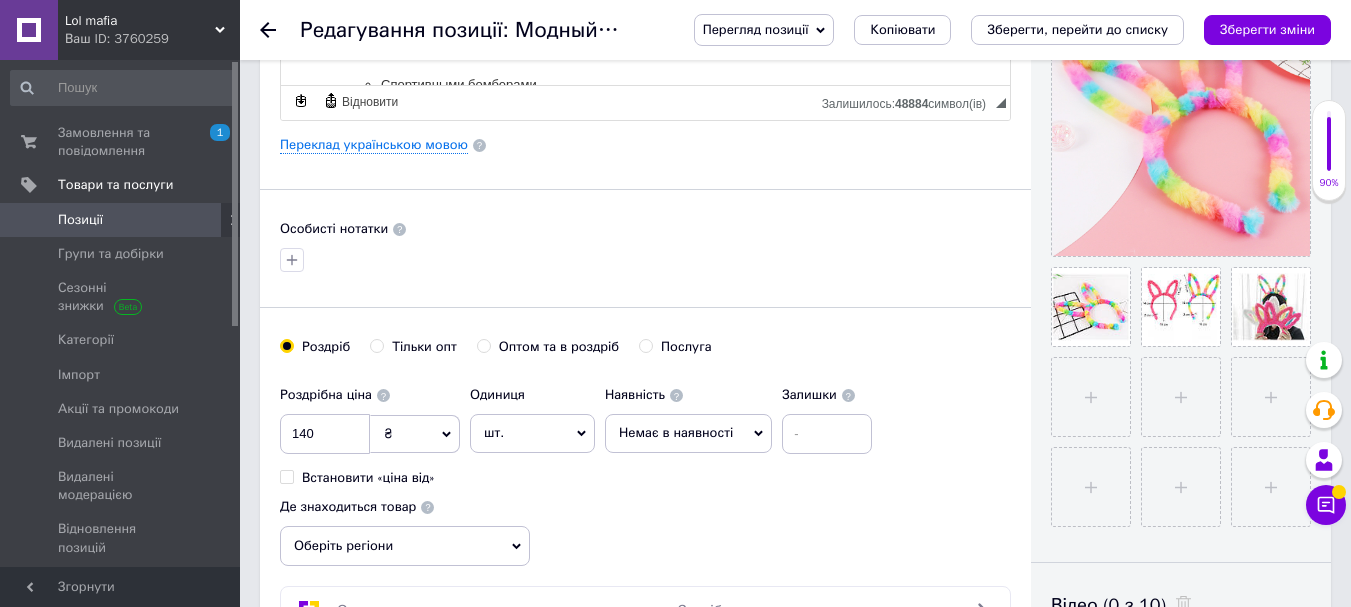 click 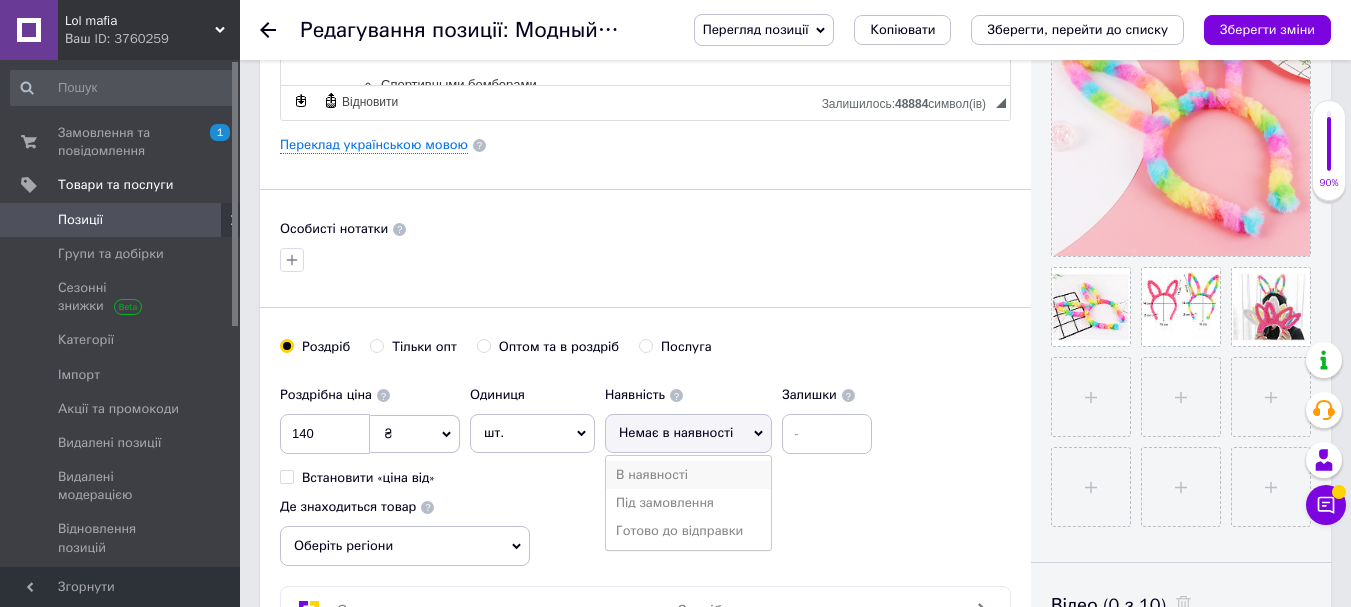 click on "В наявності" at bounding box center [688, 475] 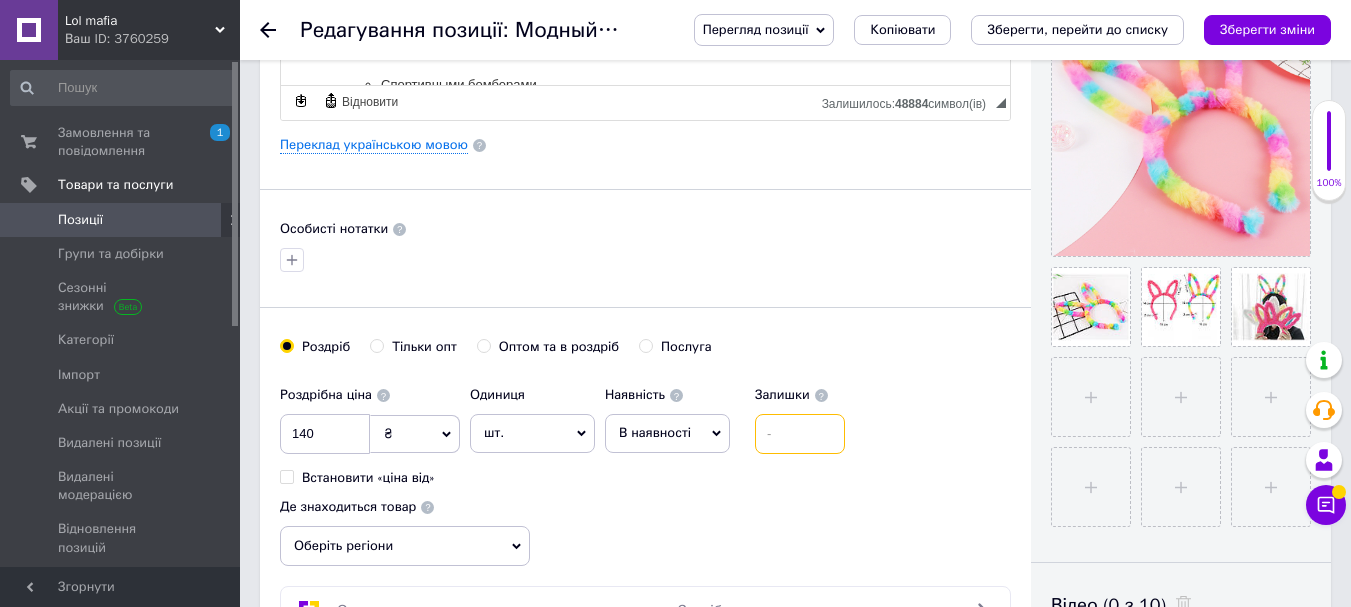 click at bounding box center [800, 434] 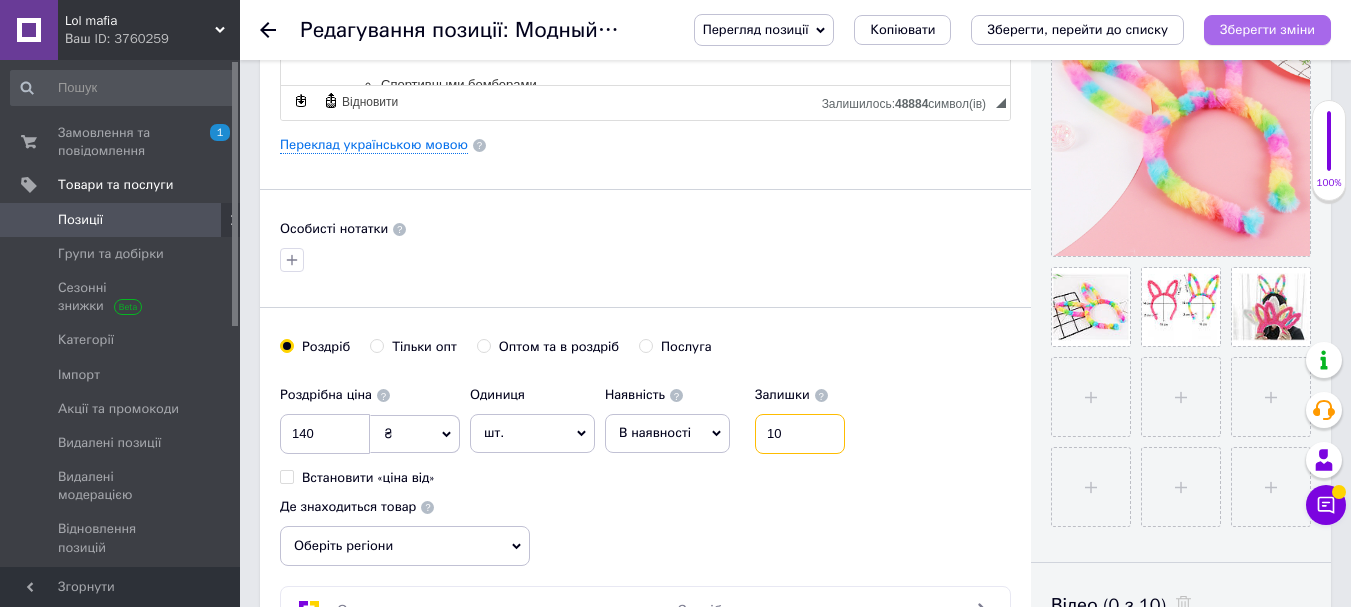 type on "10" 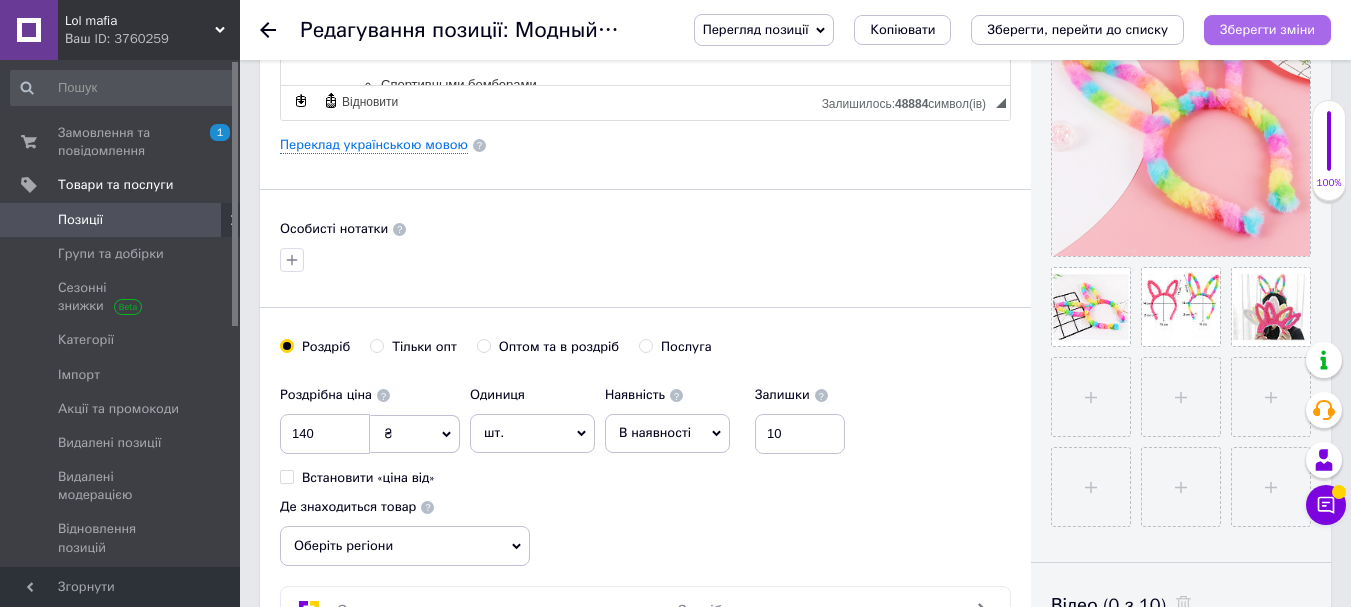 click on "Зберегти зміни" at bounding box center (1267, 29) 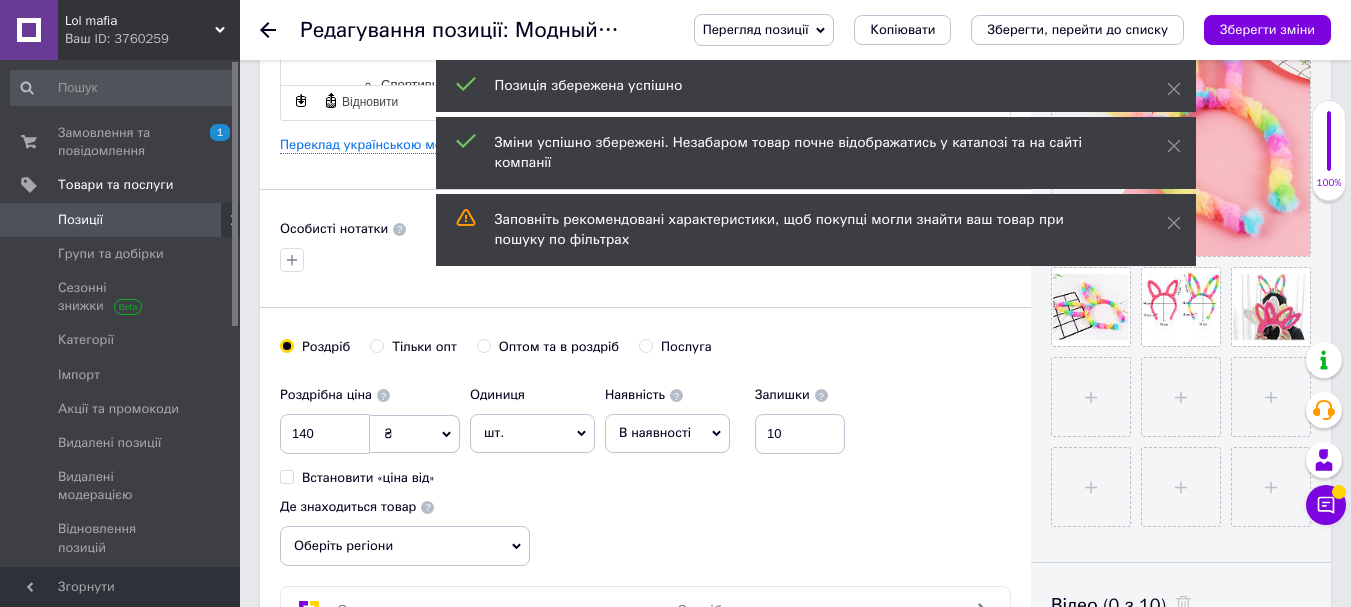 click on "Зберегти зміни" at bounding box center [1267, 29] 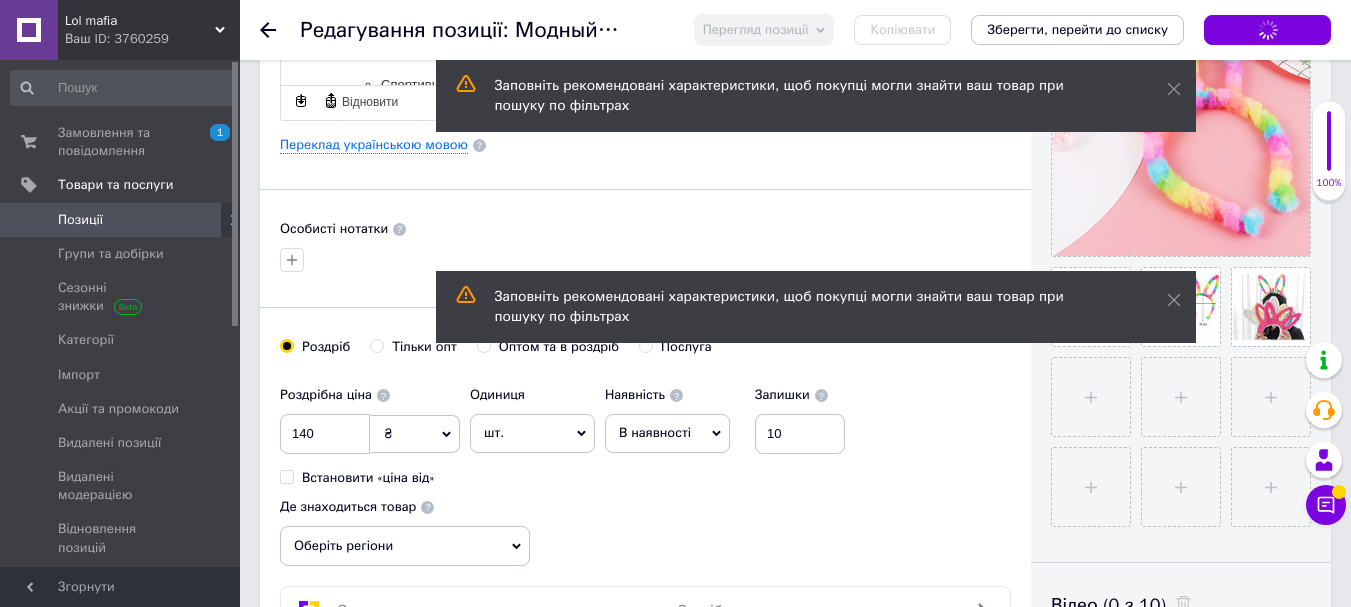 click on "Позиції" at bounding box center [121, 220] 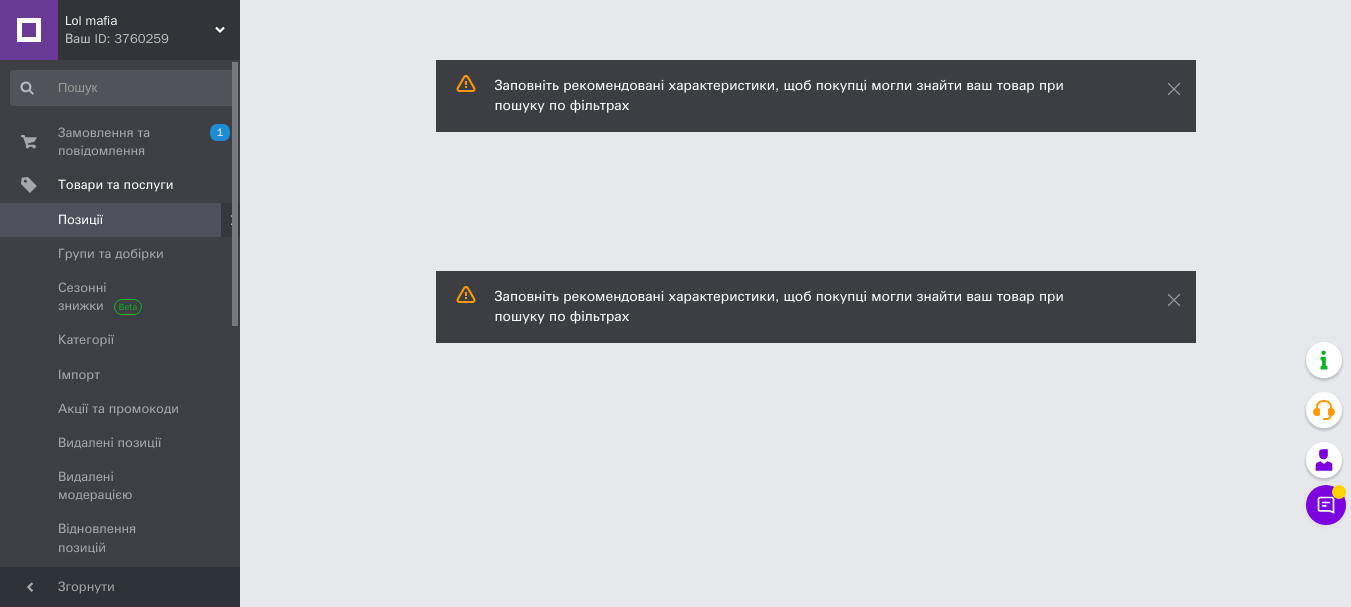 scroll, scrollTop: 0, scrollLeft: 0, axis: both 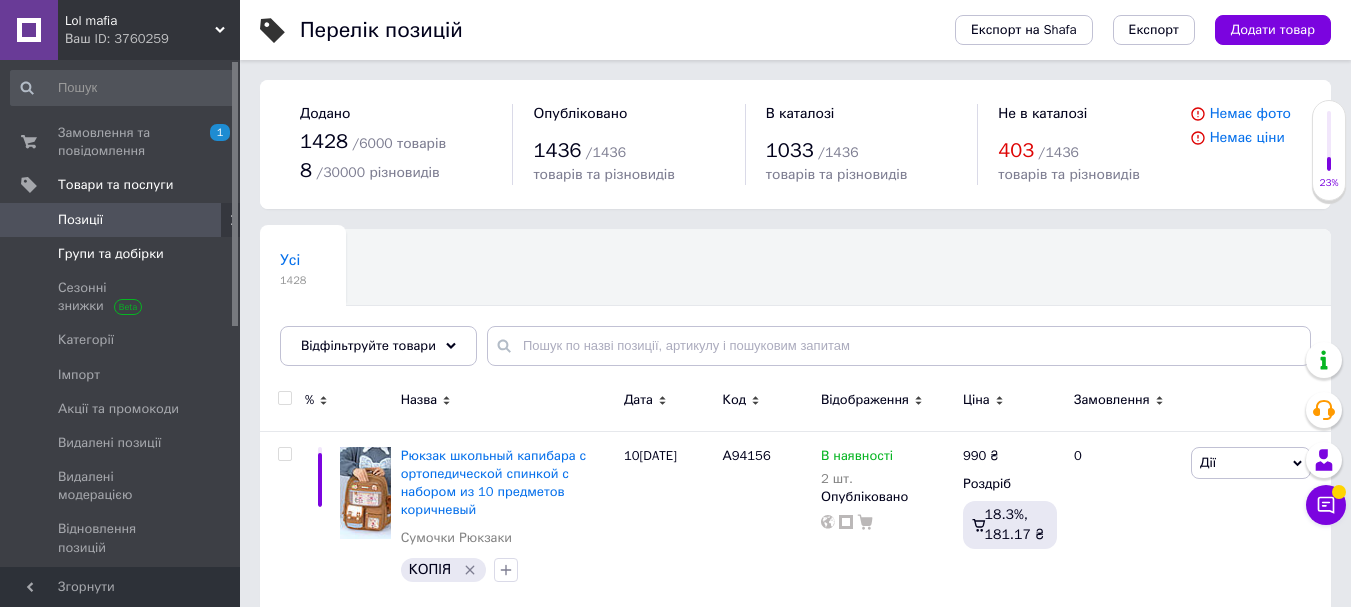 click at bounding box center (212, 254) 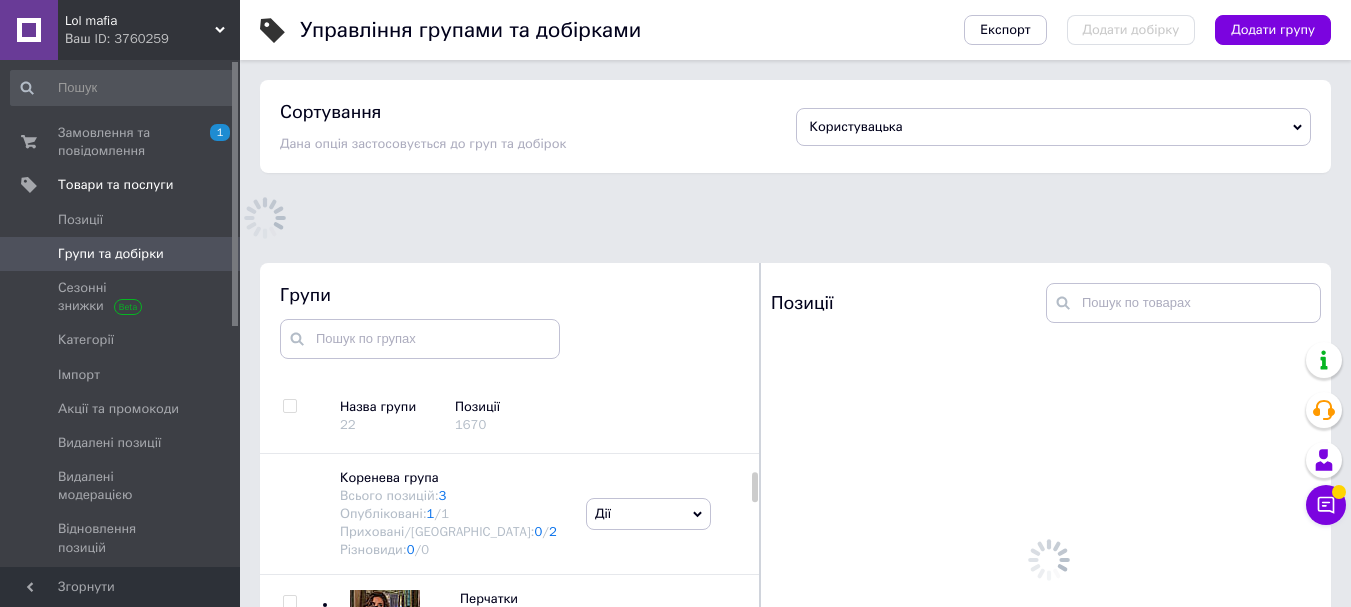 scroll, scrollTop: 113, scrollLeft: 0, axis: vertical 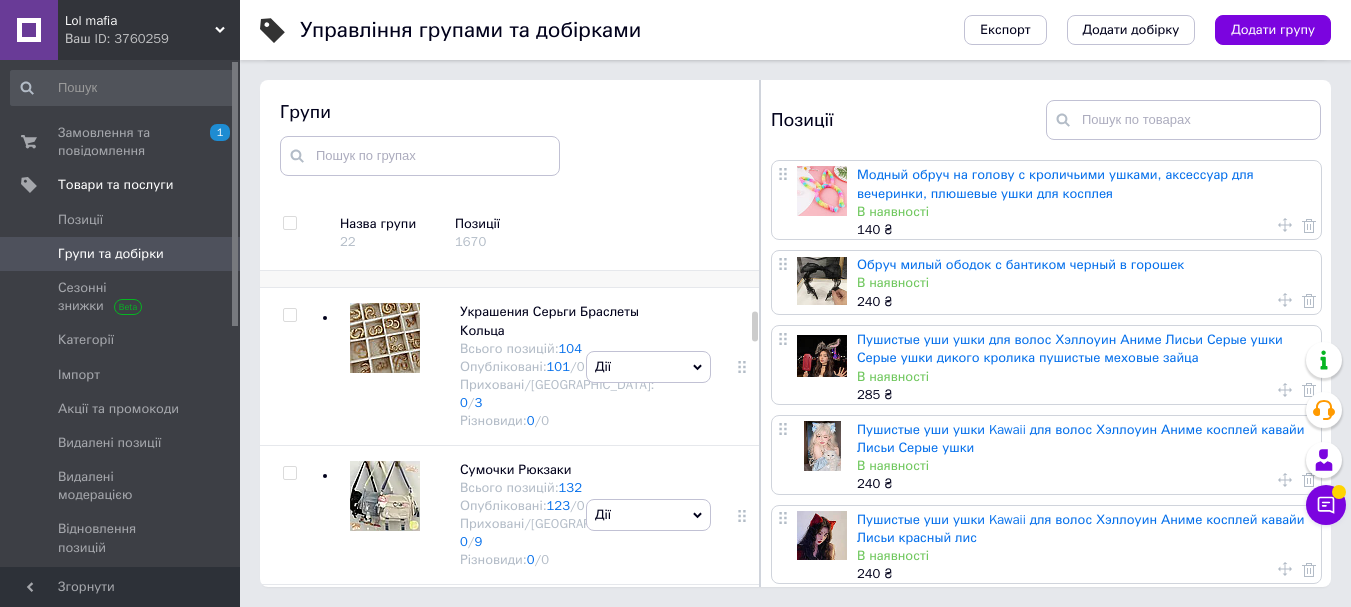 click on "[PERSON_NAME] групу Редагувати групу Додати підгрупу Додати товар Видалити групу" at bounding box center [648, 218] 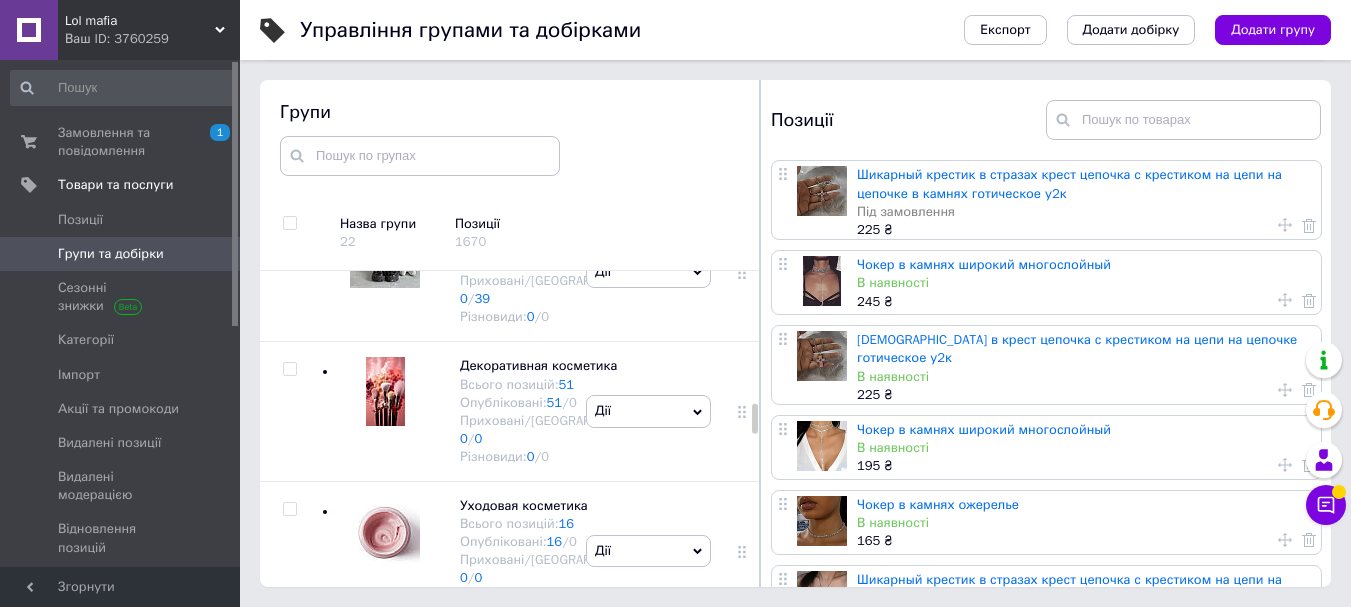 scroll, scrollTop: 1822, scrollLeft: 0, axis: vertical 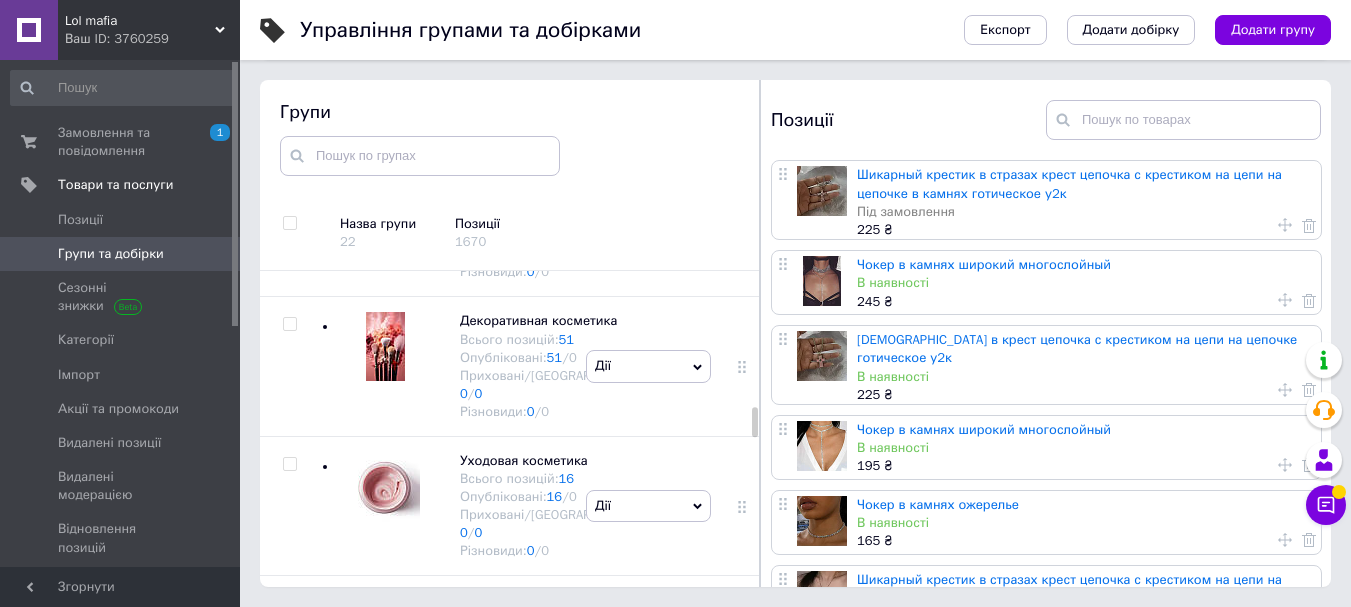 click on "[PERSON_NAME] групу Редагувати групу Додати підгрупу Додати товар Видалити групу" at bounding box center (648, -79) 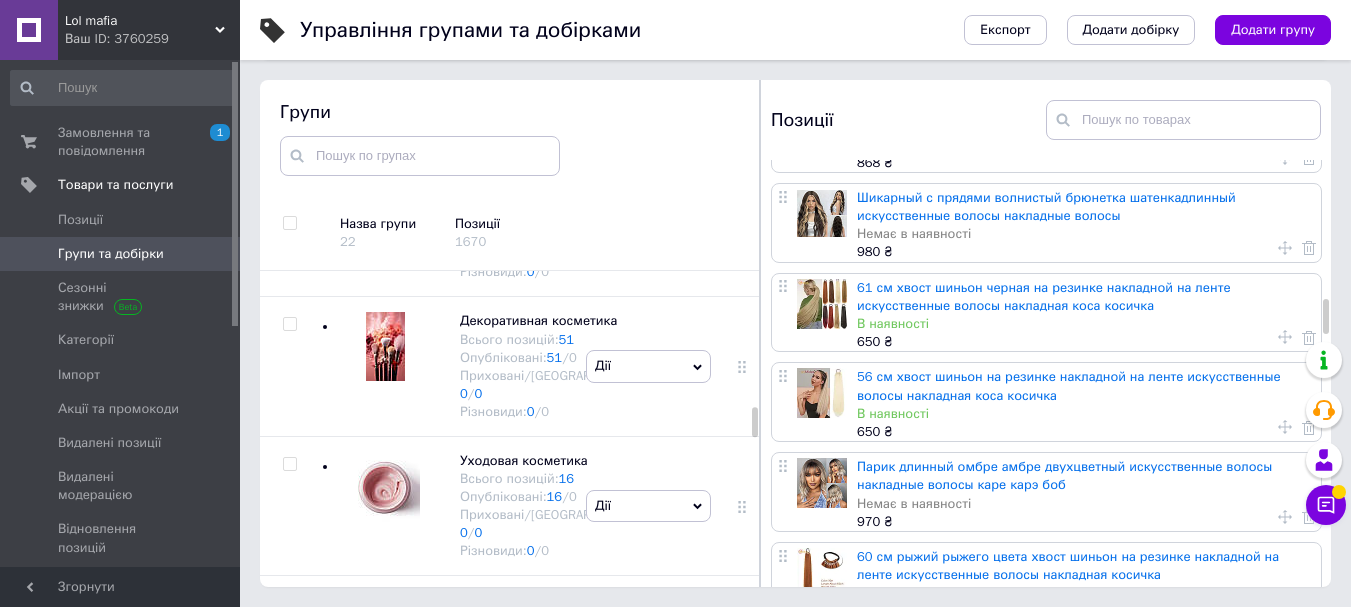 scroll, scrollTop: 1700, scrollLeft: 0, axis: vertical 